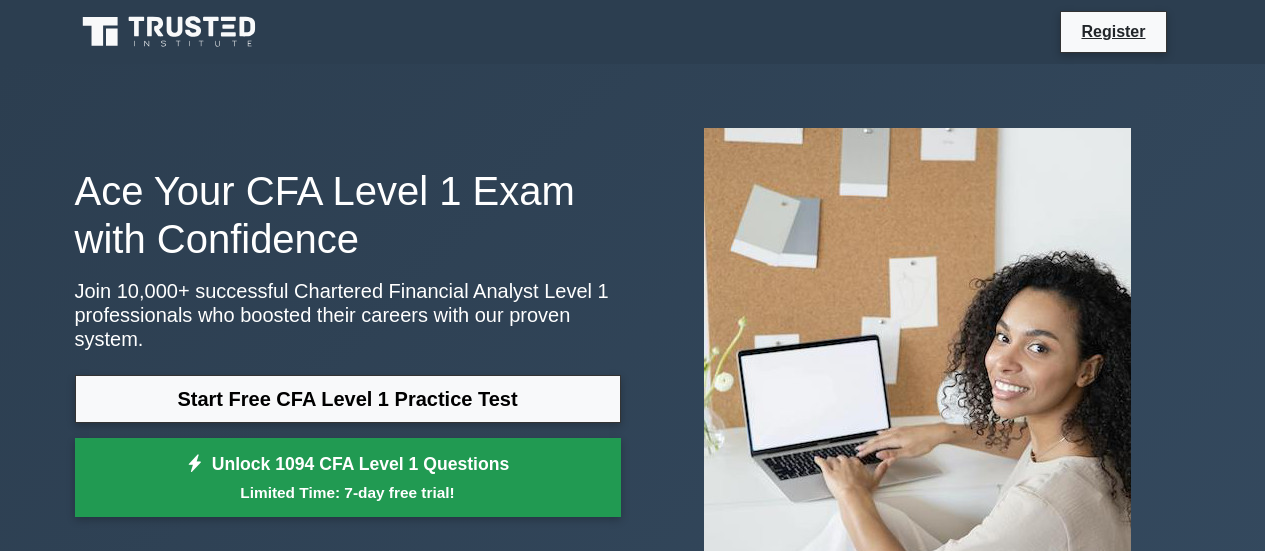 scroll, scrollTop: 0, scrollLeft: 0, axis: both 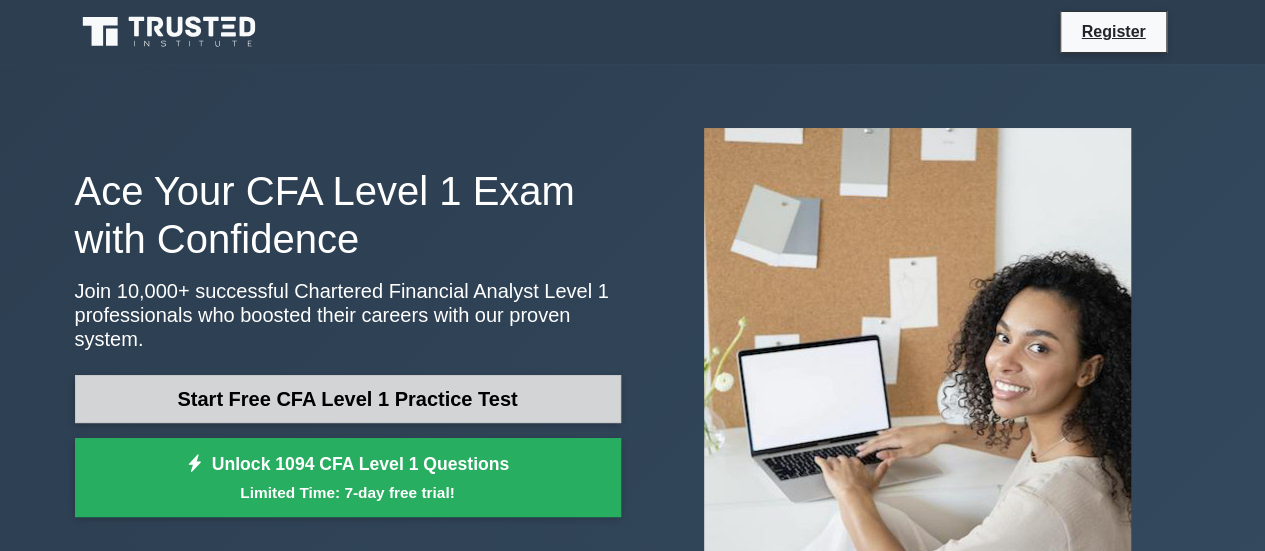 click on "Start Free CFA Level 1 Practice Test" at bounding box center [348, 399] 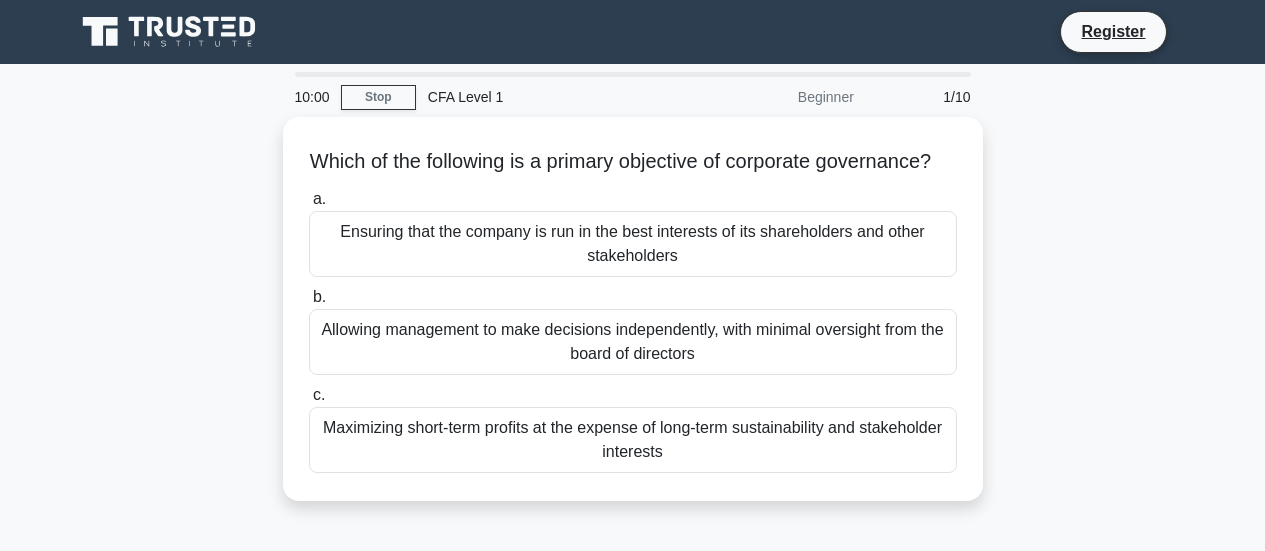 scroll, scrollTop: 0, scrollLeft: 0, axis: both 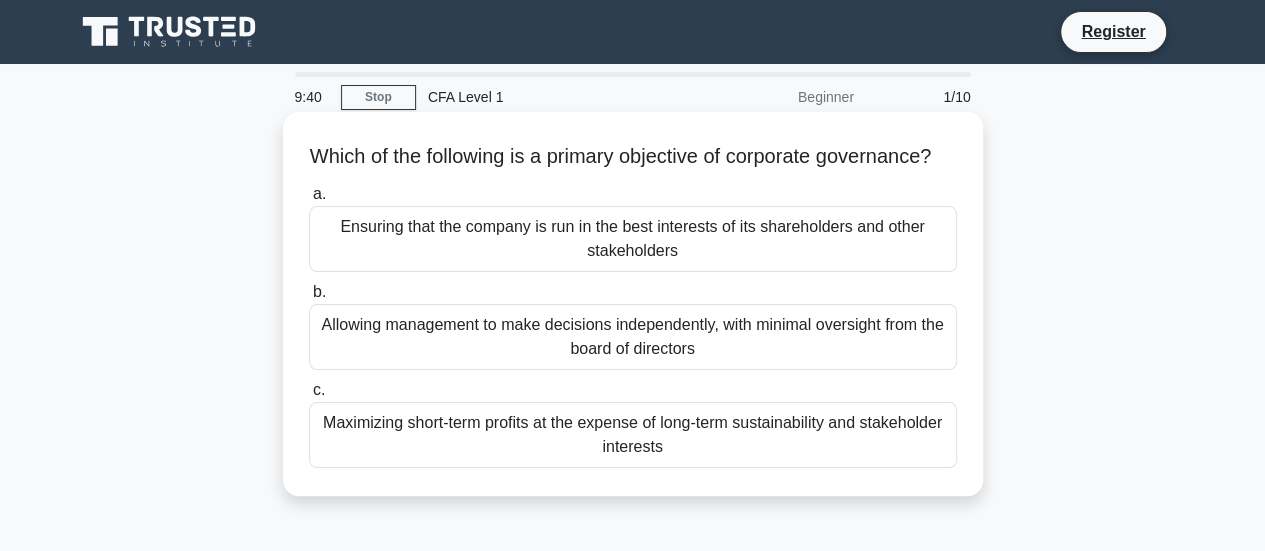 click on "Allowing management to make decisions independently, with minimal oversight from the board of directors" at bounding box center (633, 337) 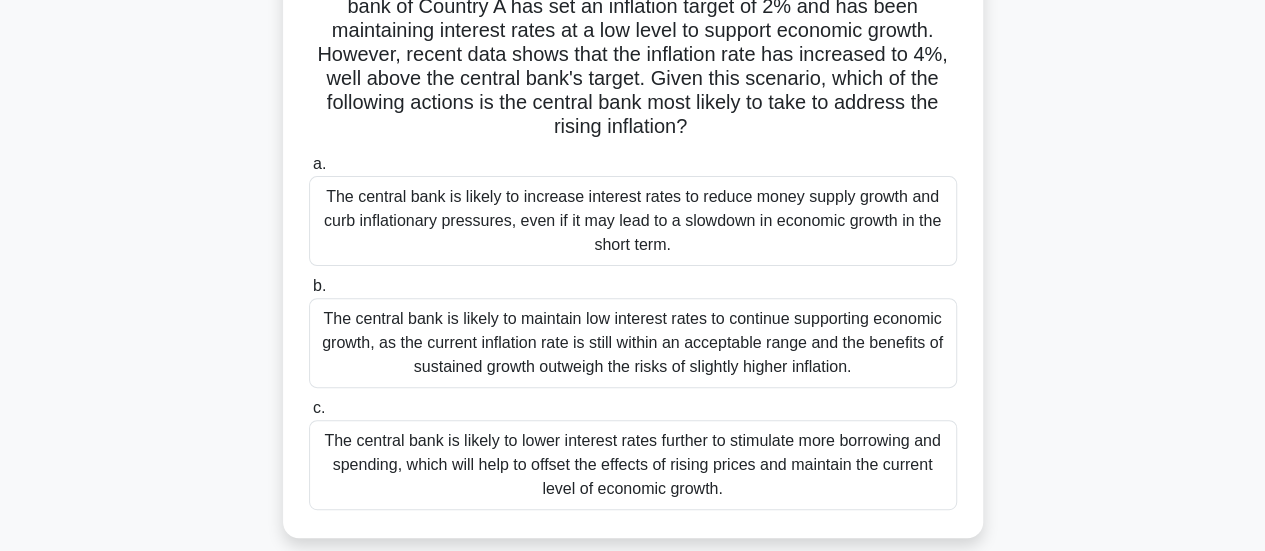 scroll, scrollTop: 196, scrollLeft: 0, axis: vertical 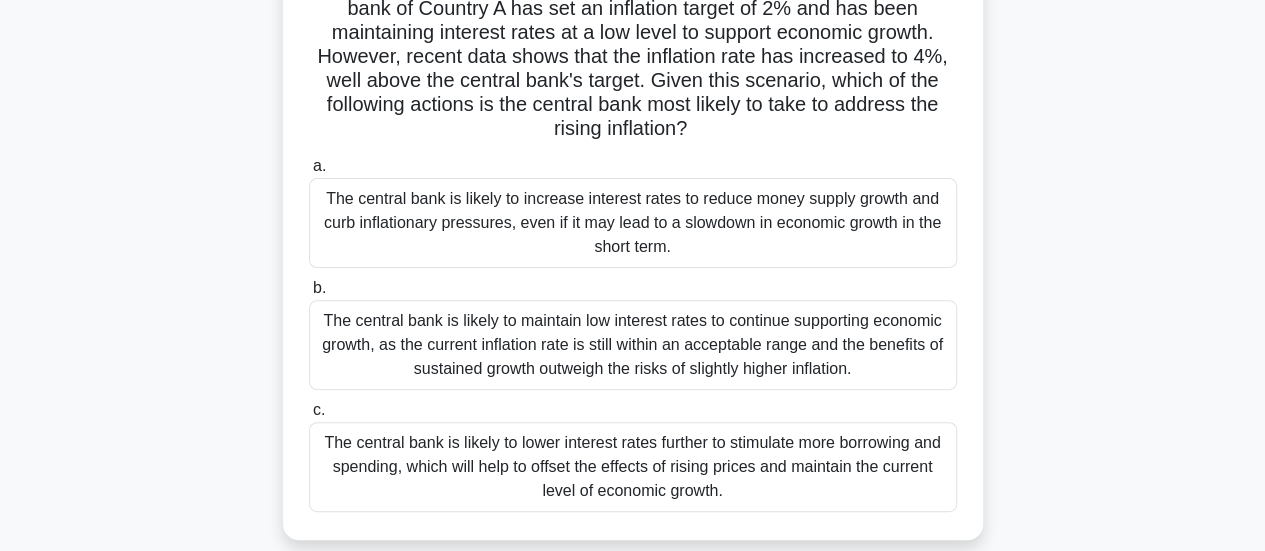 click on "The central bank is likely to maintain low interest rates to continue supporting economic growth, as the current inflation rate is still within an acceptable range and the benefits of sustained growth outweigh the risks of slightly higher inflation." at bounding box center (633, 345) 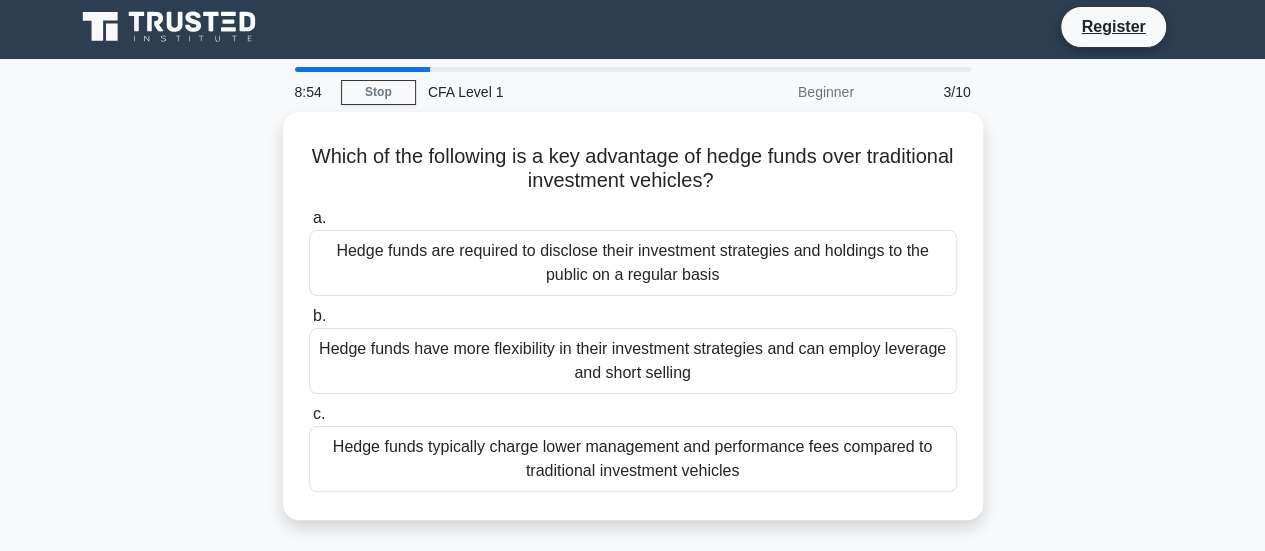 scroll, scrollTop: 0, scrollLeft: 0, axis: both 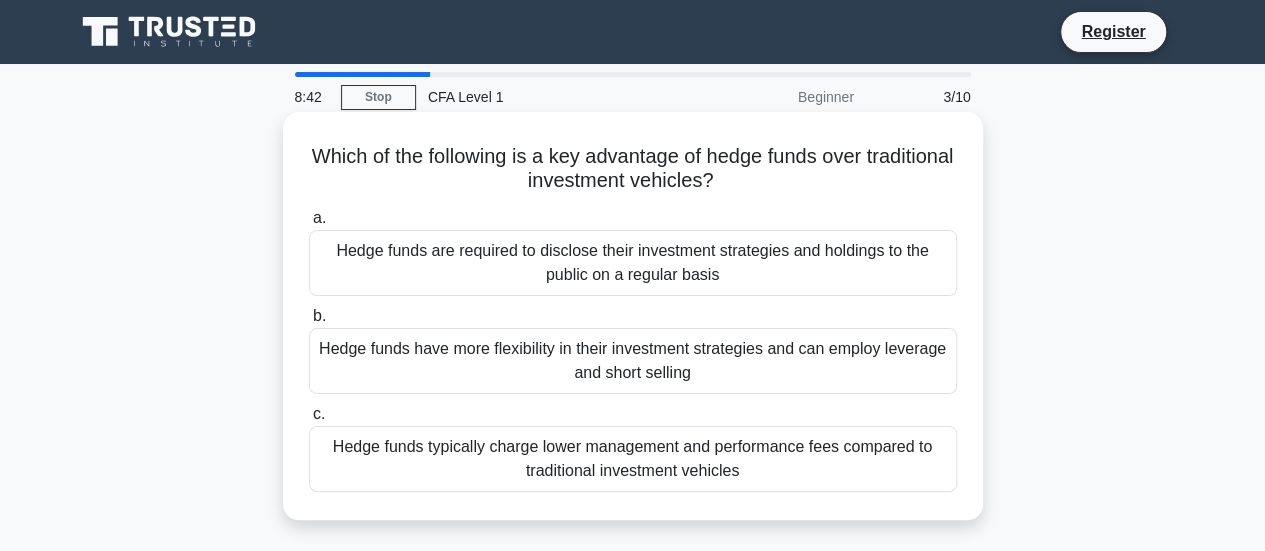 click on "Hedge funds have more flexibility in their investment strategies and can employ leverage and short selling" at bounding box center (633, 361) 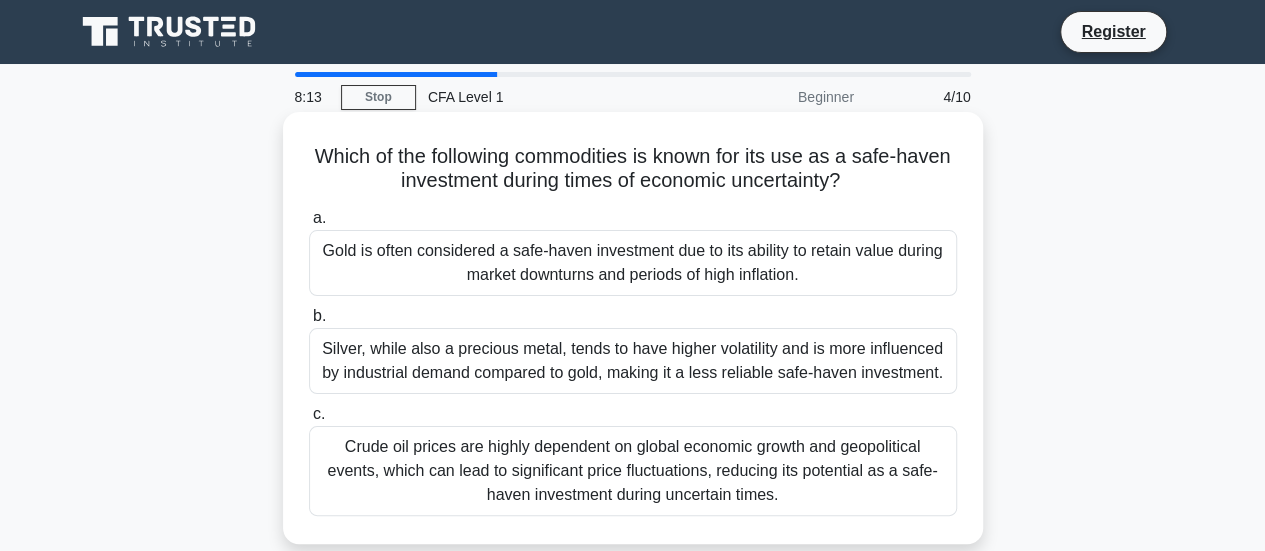 click on "Gold is often considered a safe-haven investment due to its ability to retain value during market downturns and periods of high inflation." at bounding box center (633, 263) 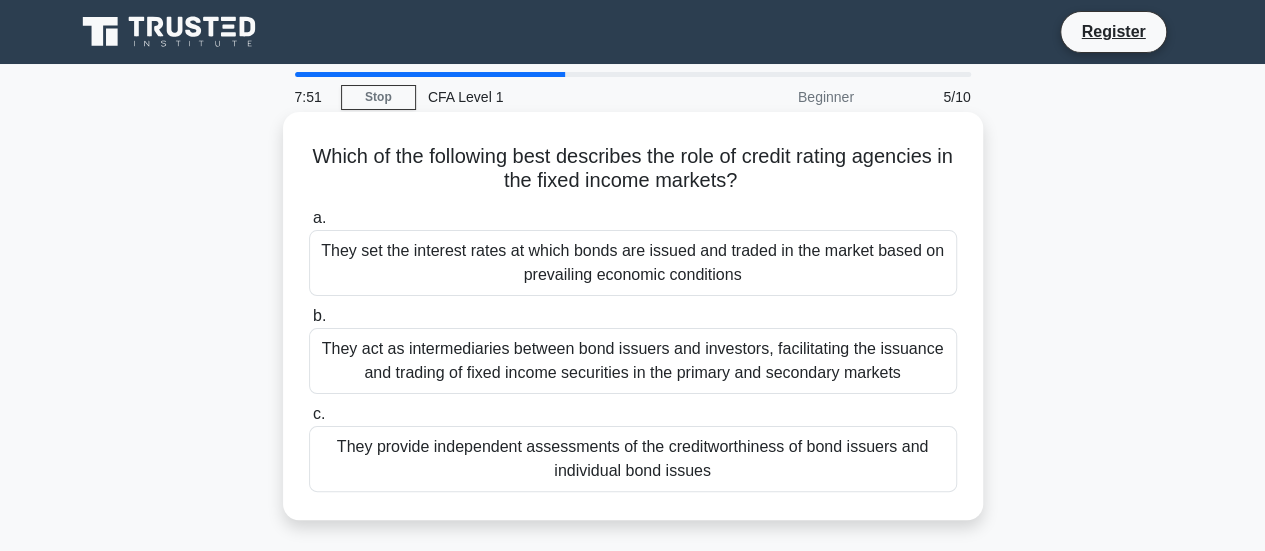 click on "They provide independent assessments of the creditworthiness of bond issuers and individual bond issues" at bounding box center [633, 459] 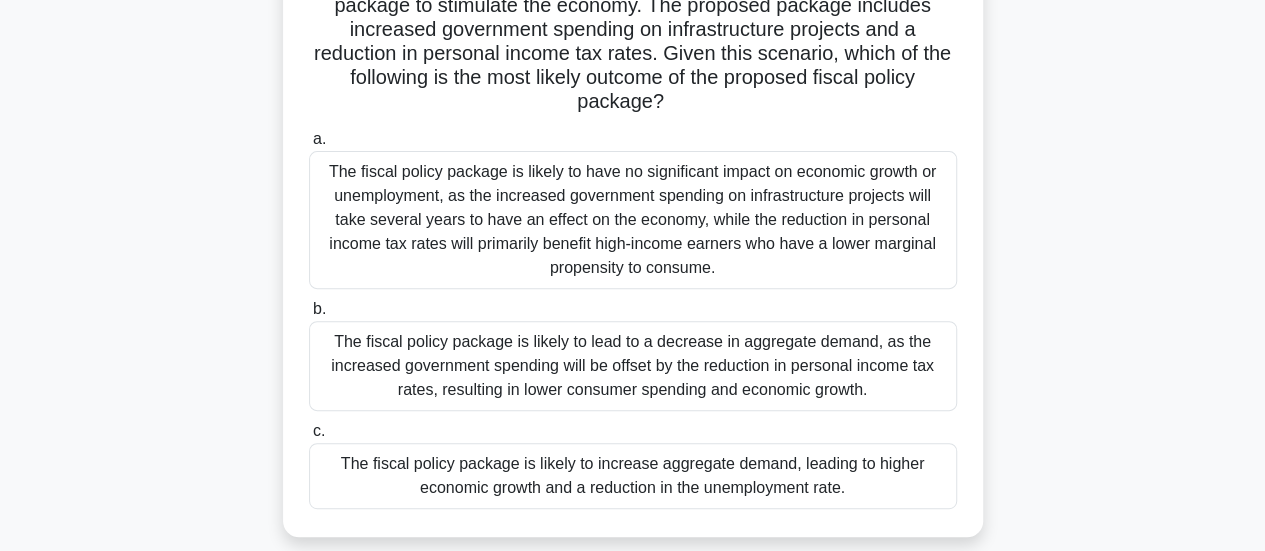 scroll, scrollTop: 259, scrollLeft: 0, axis: vertical 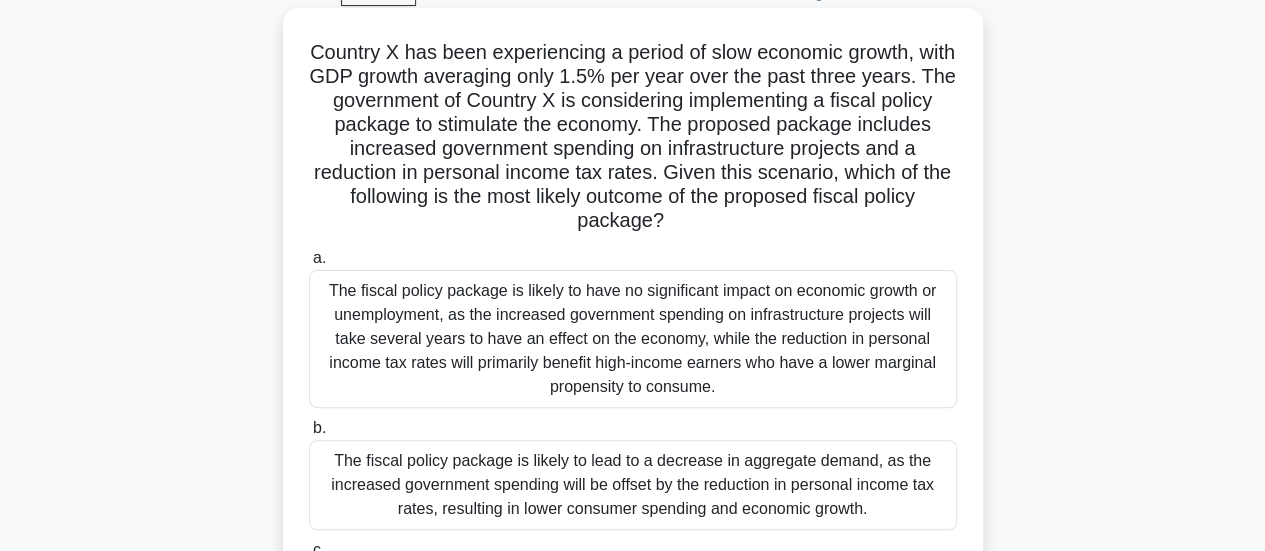 click on "The fiscal policy package is likely to have no significant impact on economic growth or unemployment, as the increased government spending on infrastructure projects will take several years to have an effect on the economy, while the reduction in personal income tax rates will primarily benefit high-income earners who have a lower marginal propensity to consume." at bounding box center (633, 339) 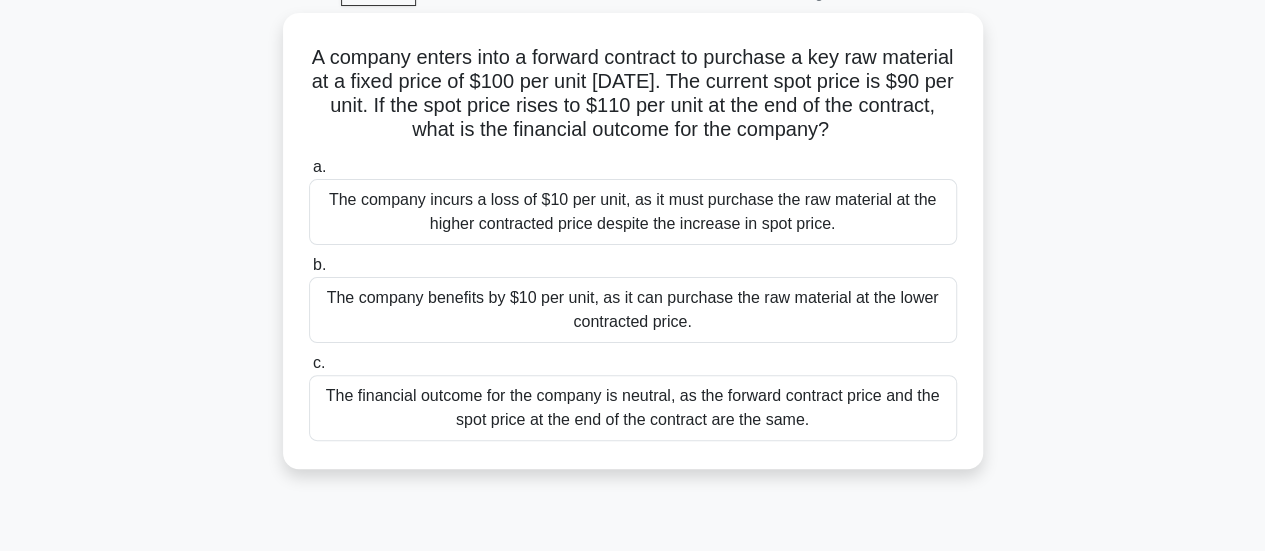 scroll, scrollTop: 0, scrollLeft: 0, axis: both 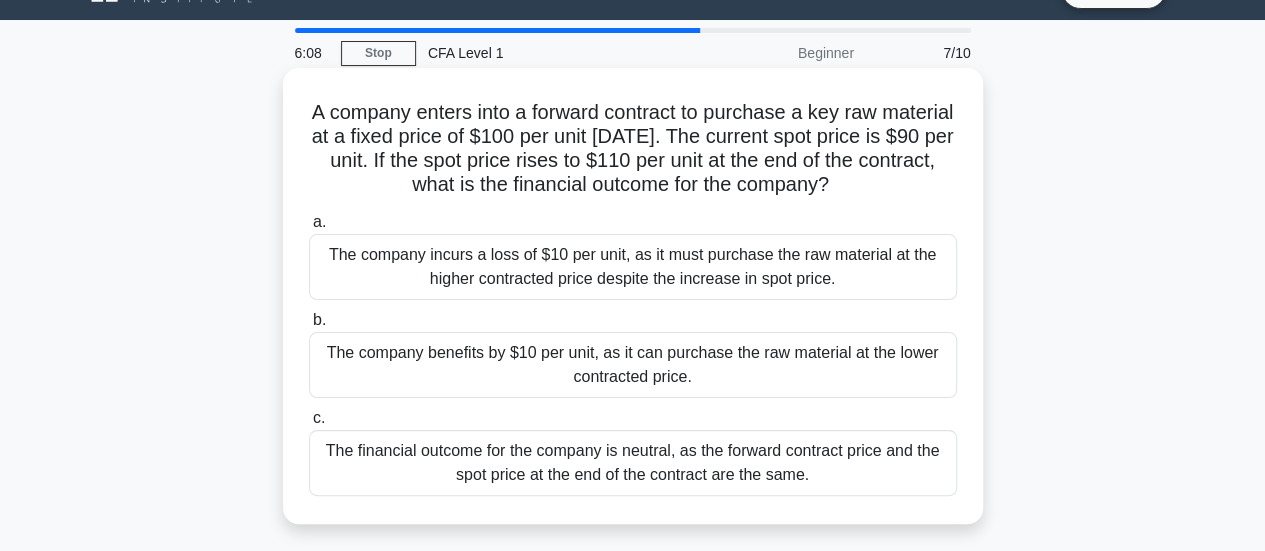 click on "The company benefits by $10 per unit, as it can purchase the raw material at the lower contracted price." at bounding box center [633, 365] 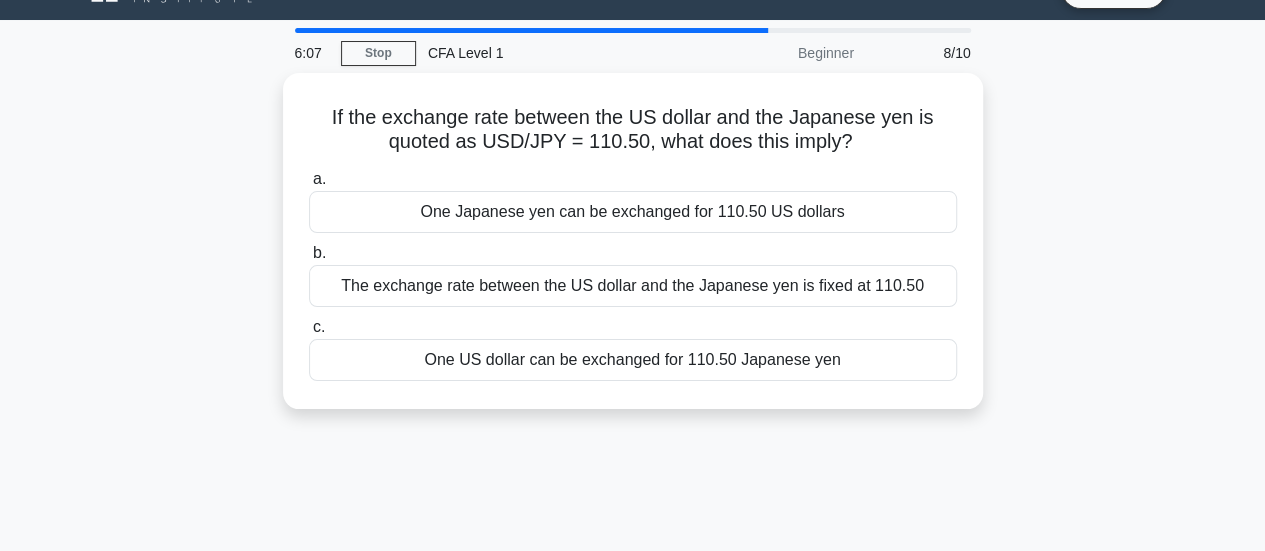 scroll, scrollTop: 0, scrollLeft: 0, axis: both 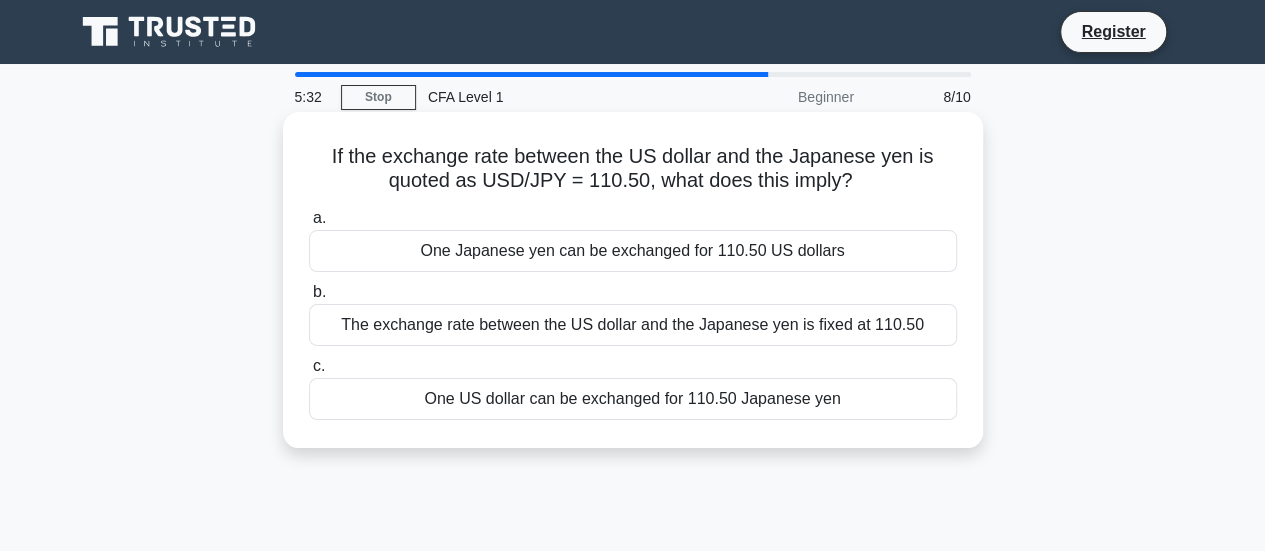 click on "One US dollar can be exchanged for 110.50 Japanese yen" at bounding box center (633, 399) 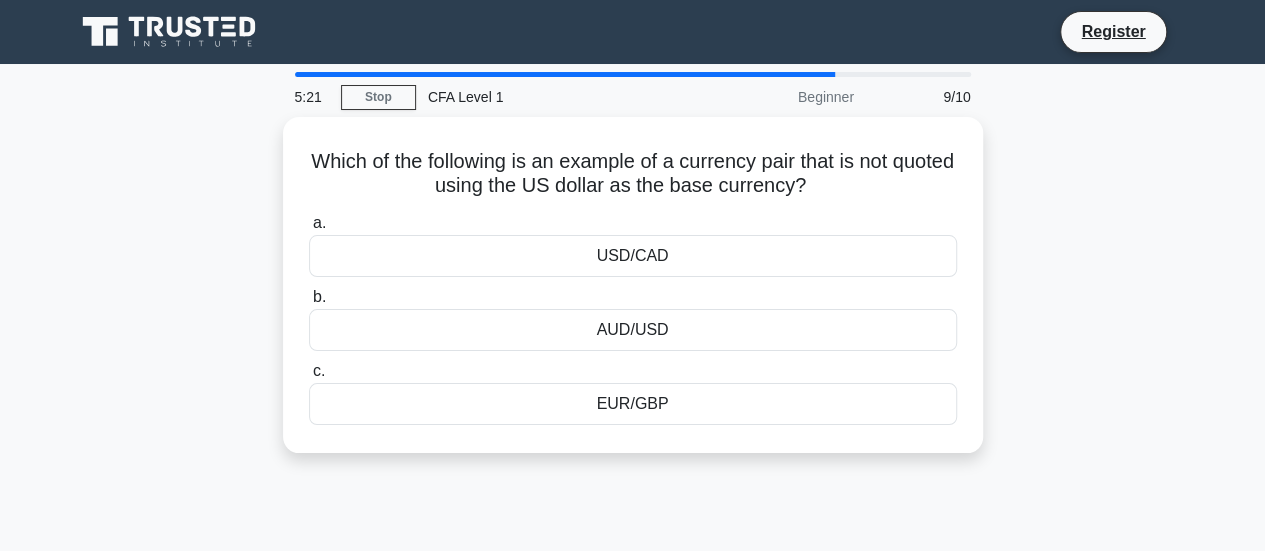 click on "EUR/GBP" at bounding box center (633, 404) 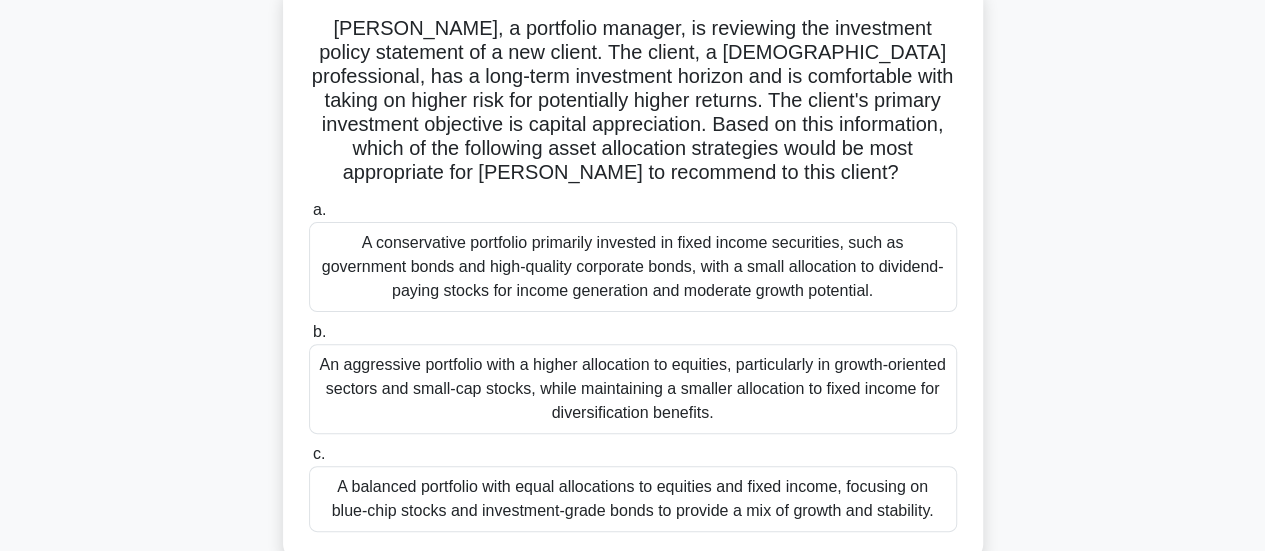 scroll, scrollTop: 134, scrollLeft: 0, axis: vertical 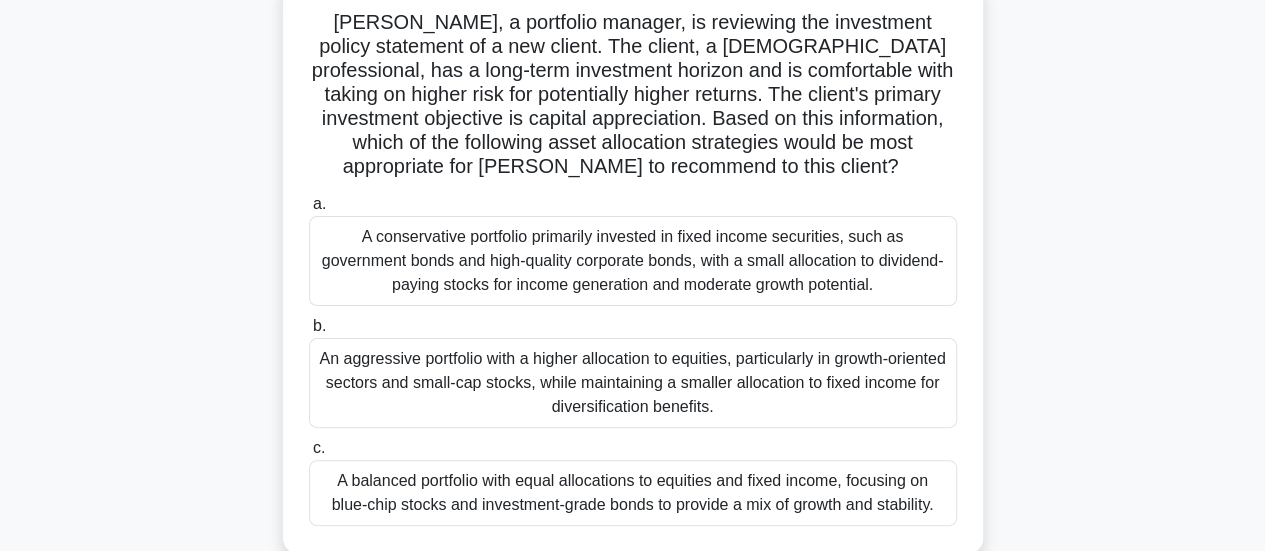click on "An aggressive portfolio with a higher allocation to equities, particularly in growth-oriented sectors and small-cap stocks, while maintaining a smaller allocation to fixed income for diversification benefits." at bounding box center (633, 383) 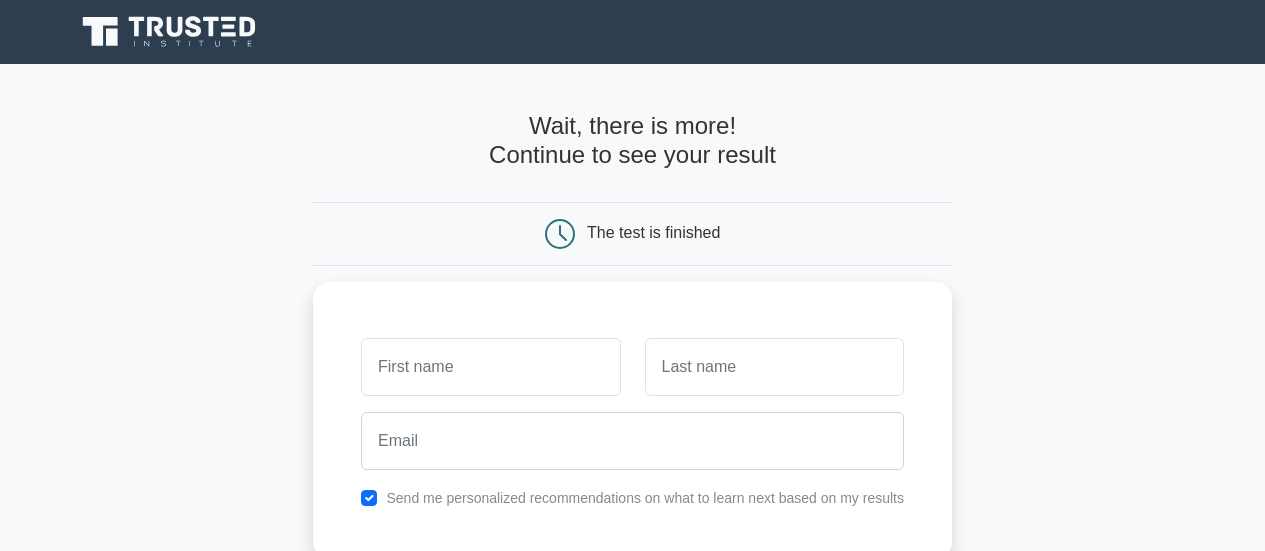 scroll, scrollTop: 0, scrollLeft: 0, axis: both 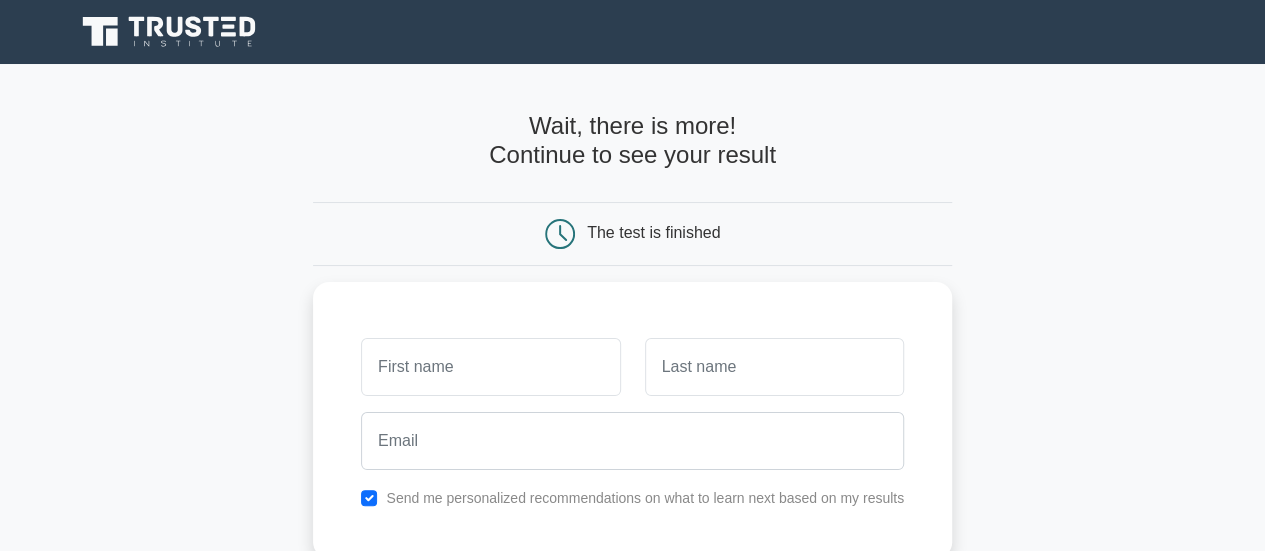 drag, startPoint x: 1238, startPoint y: 221, endPoint x: 1240, endPoint y: 236, distance: 15.132746 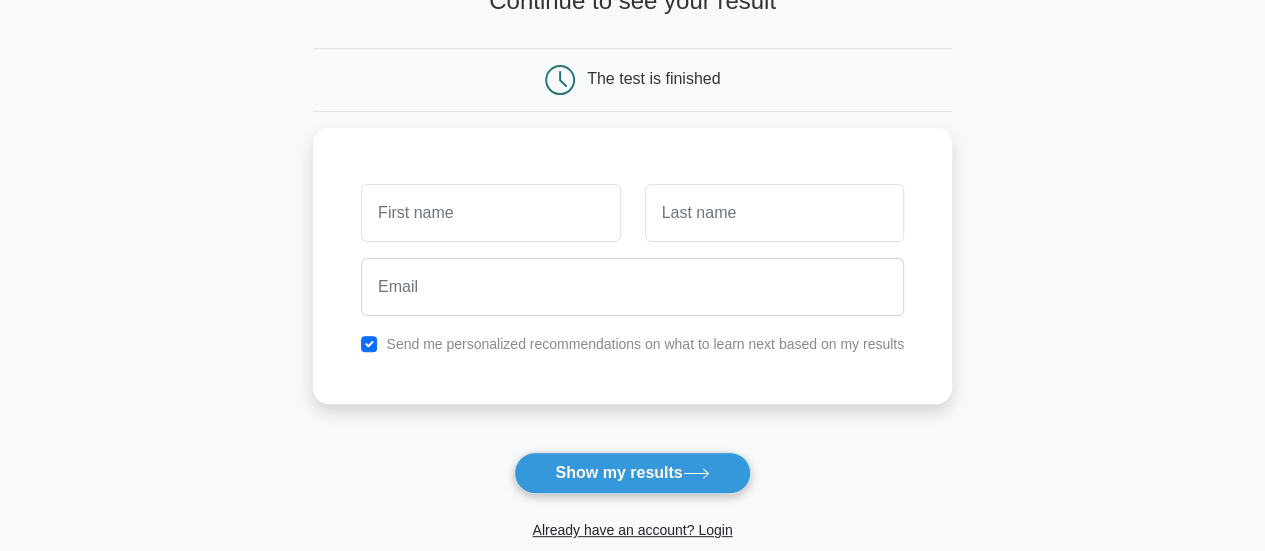 scroll, scrollTop: 160, scrollLeft: 0, axis: vertical 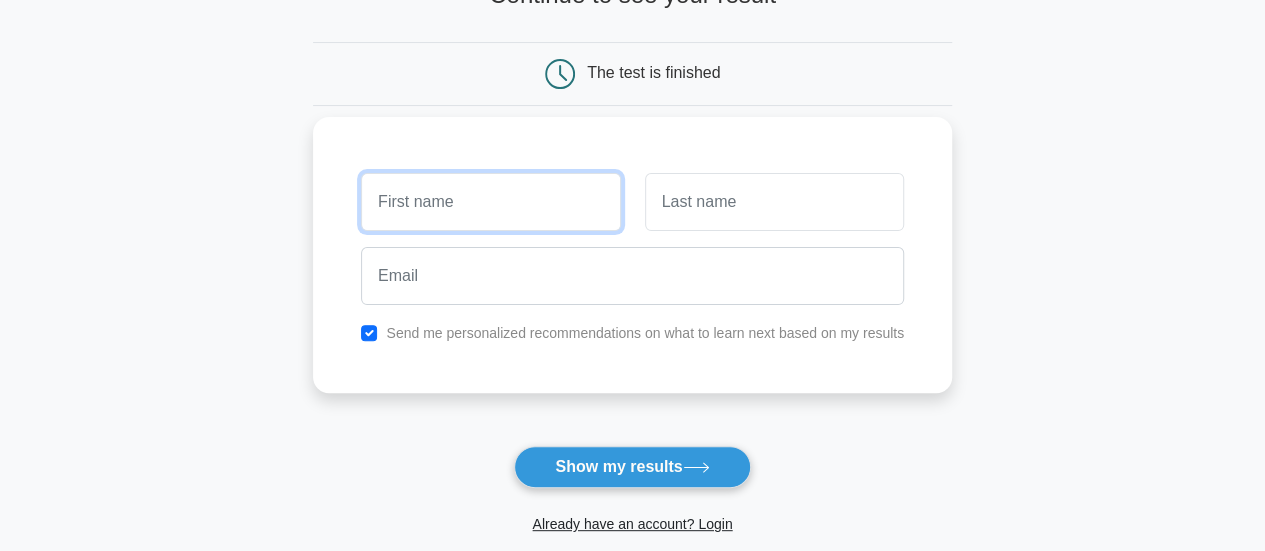 click at bounding box center [490, 202] 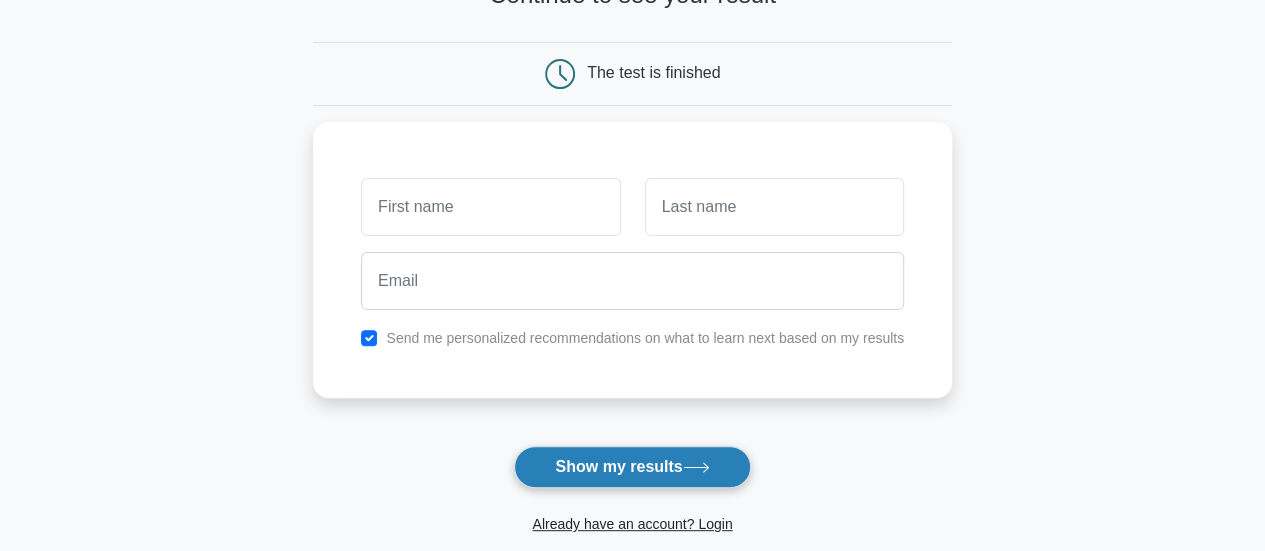 click on "Show my results" at bounding box center (632, 467) 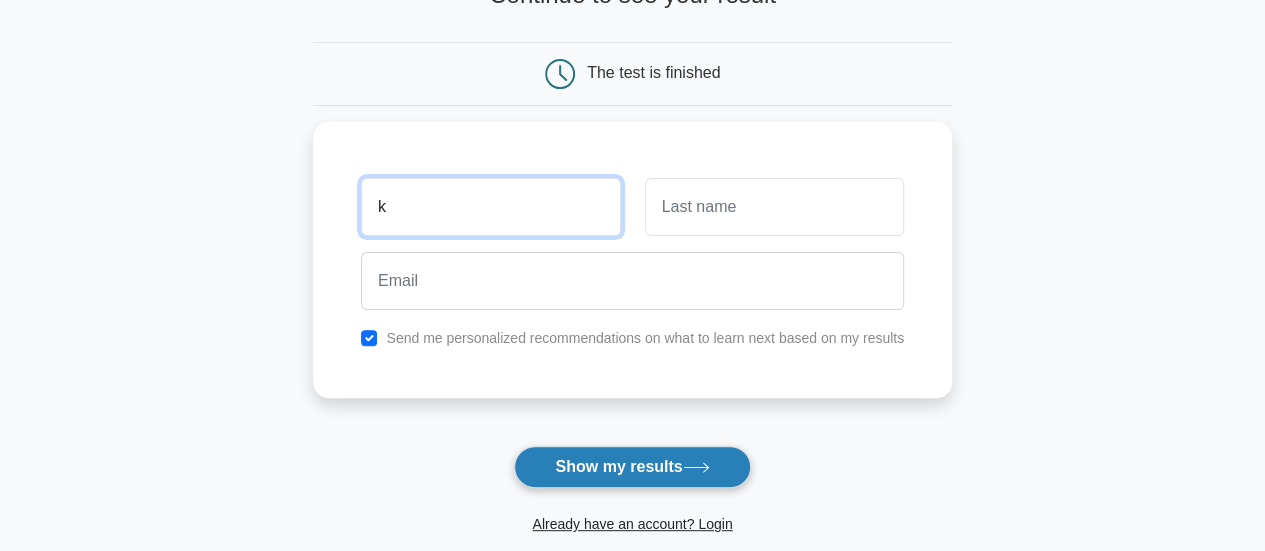 type on "k" 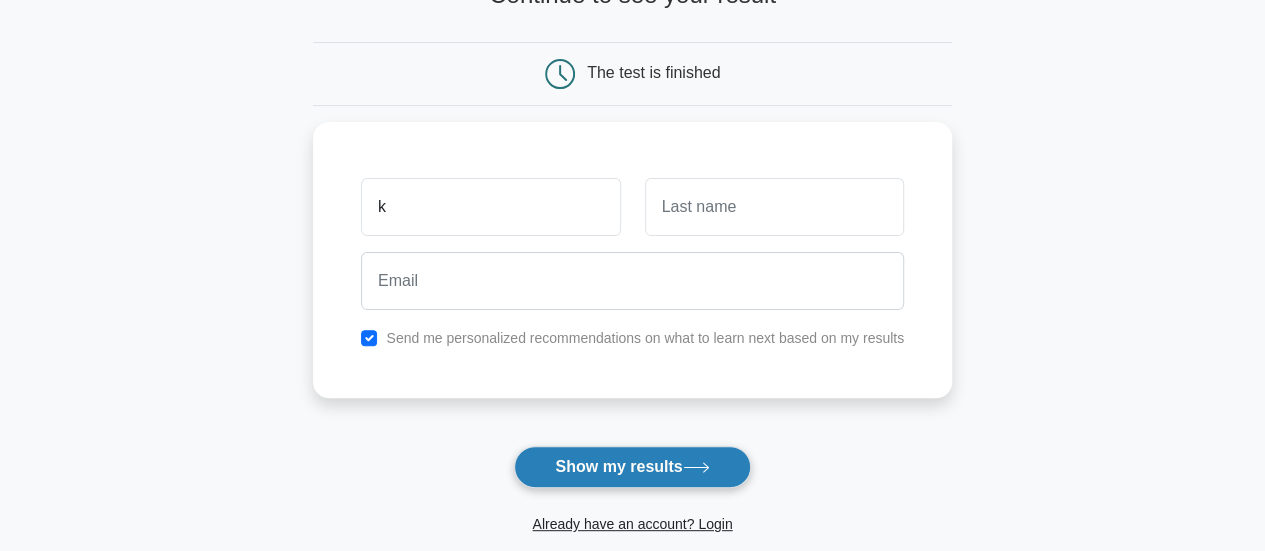 click on "Show my results" at bounding box center (632, 467) 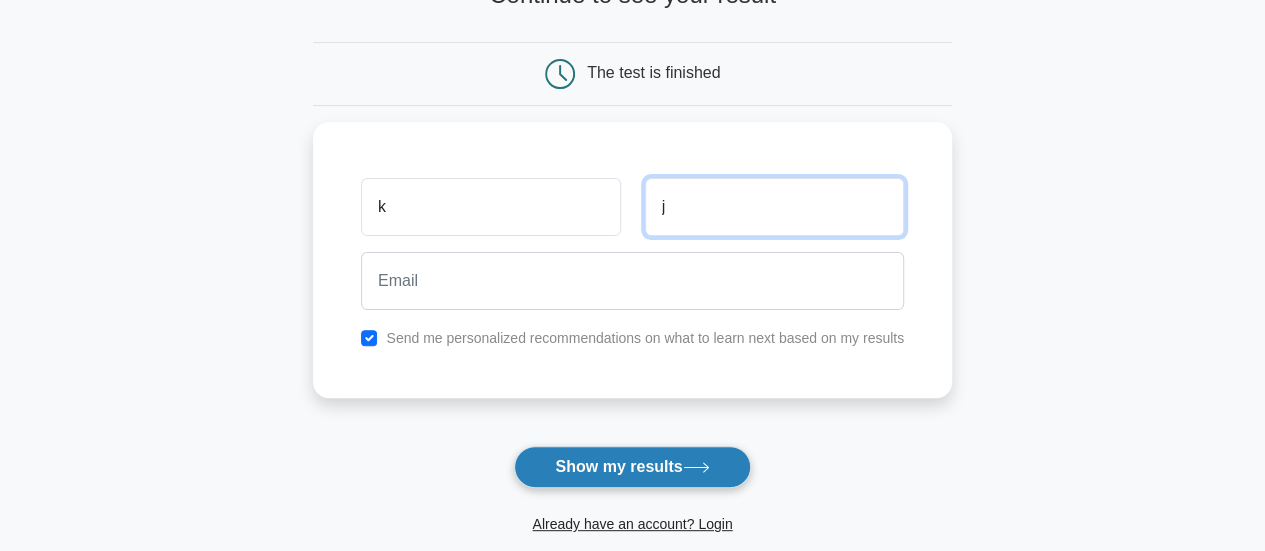 type on "j" 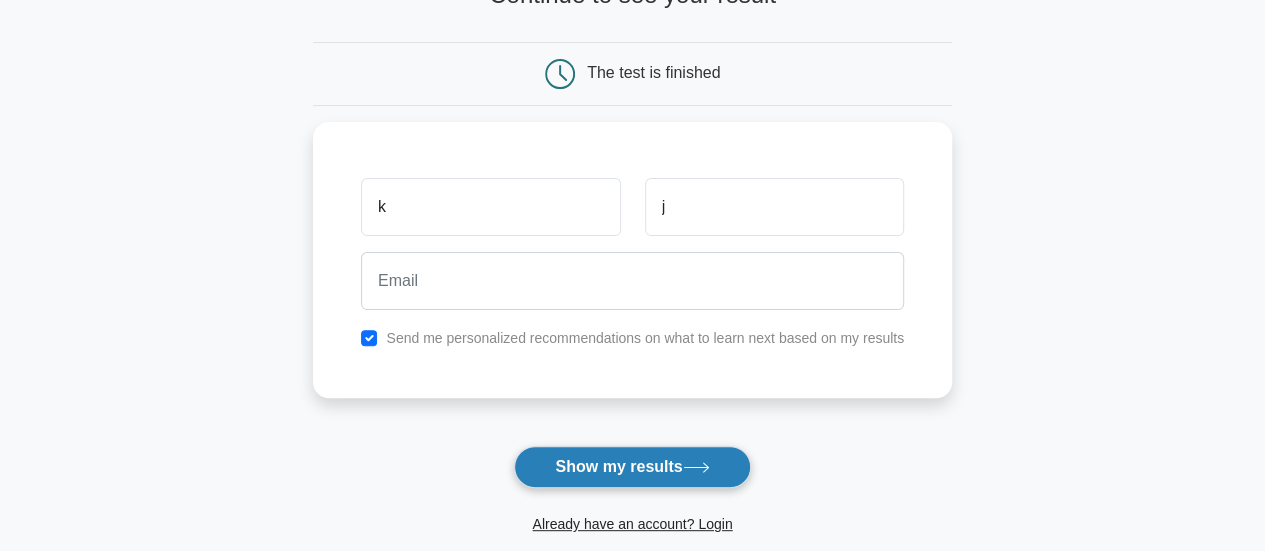click on "Show my results" at bounding box center [632, 467] 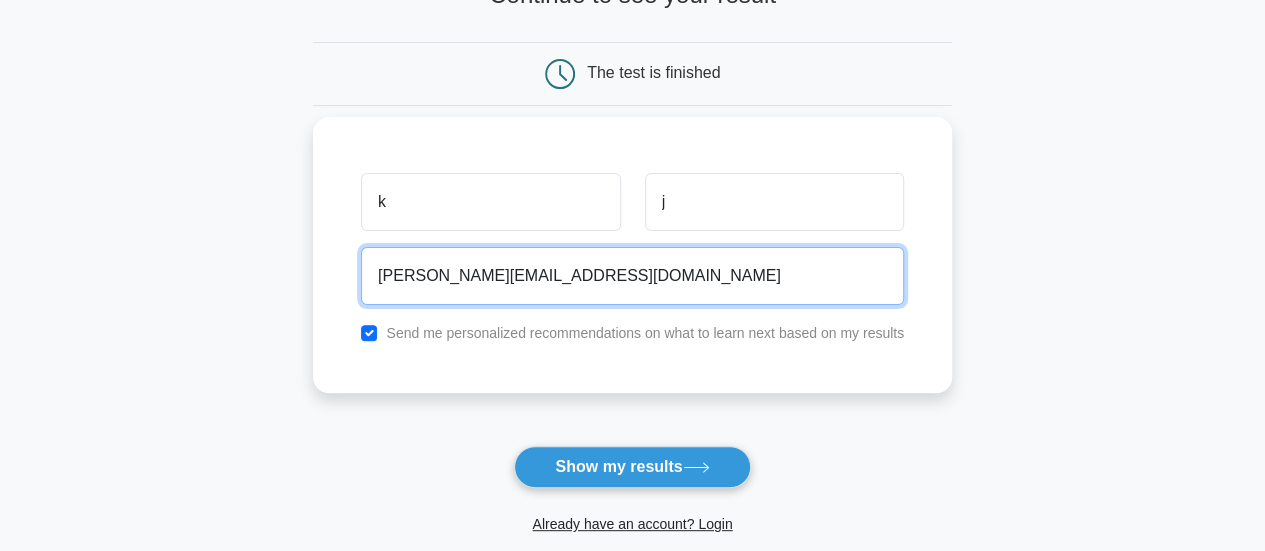 click on "karolina.jukneviciute@mif.stud.vu.lt" at bounding box center [632, 276] 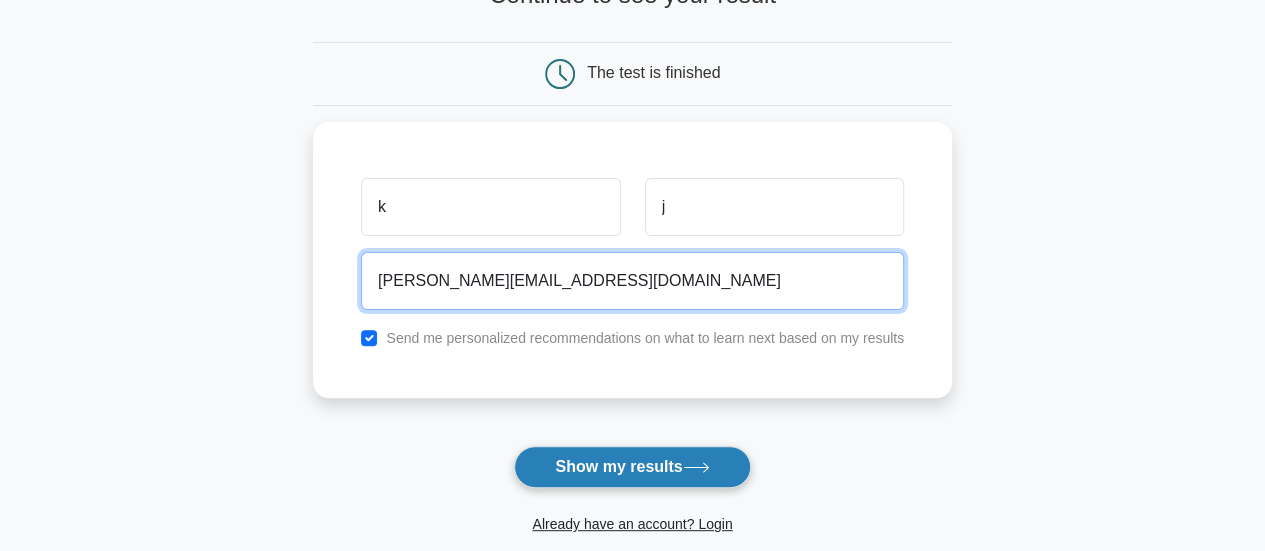 type on "karolina.jukneviciute@vm.stud.vu.lt" 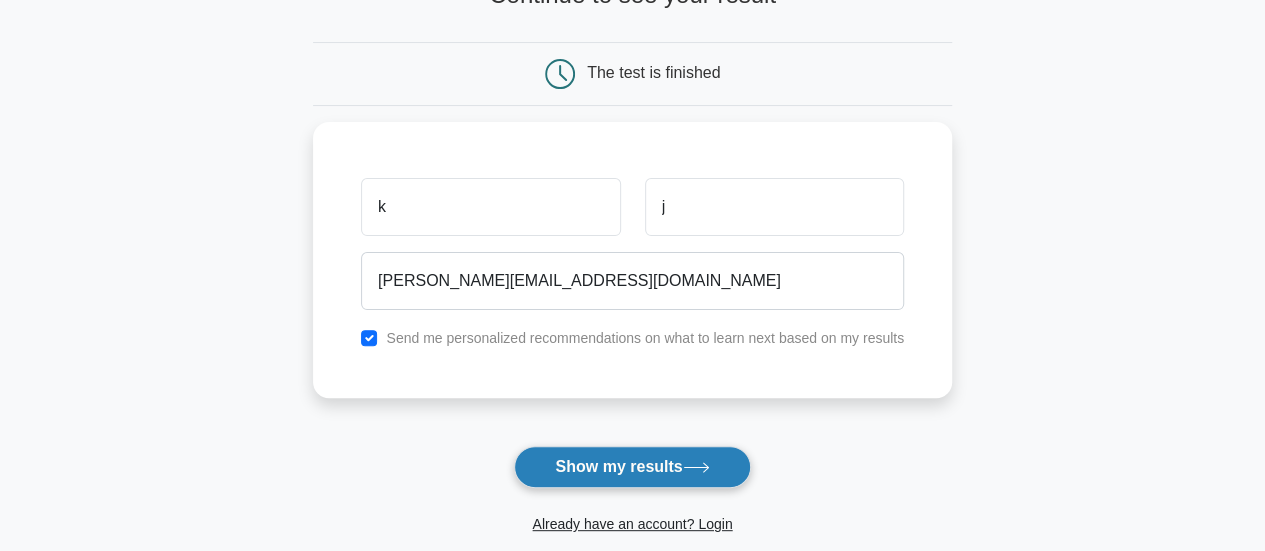 click on "Show my results" at bounding box center [632, 467] 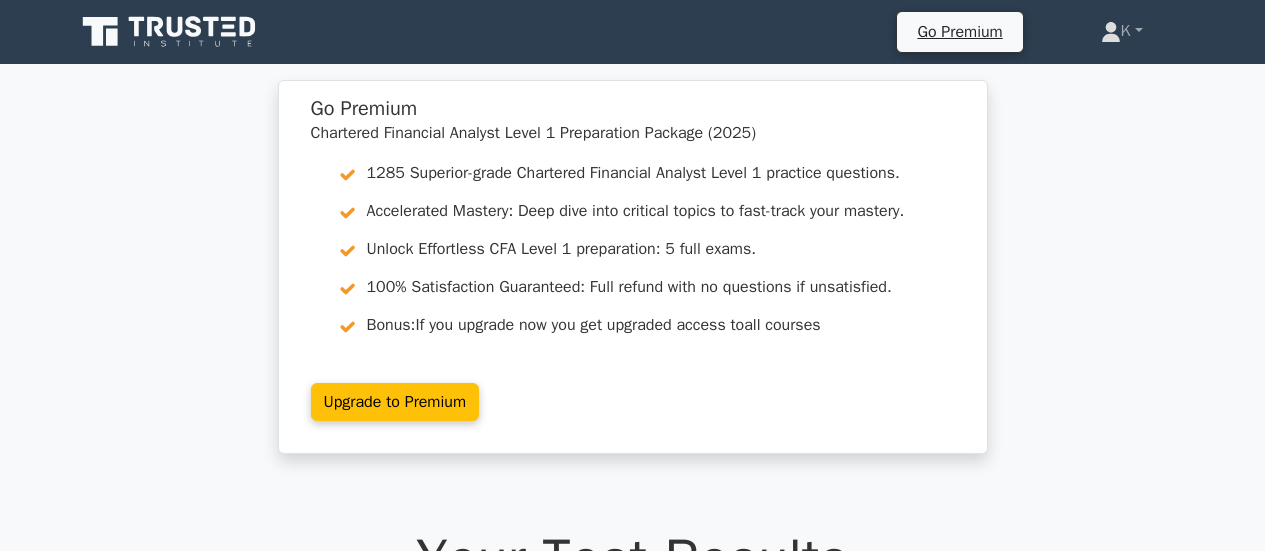 scroll, scrollTop: 0, scrollLeft: 0, axis: both 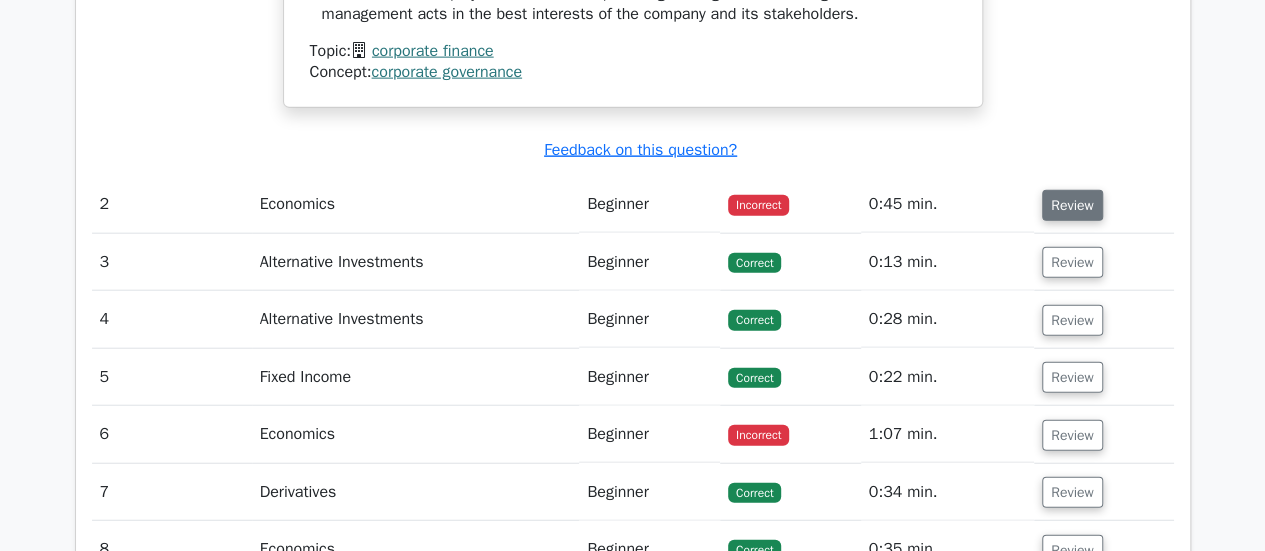 click on "Review" at bounding box center [1072, 205] 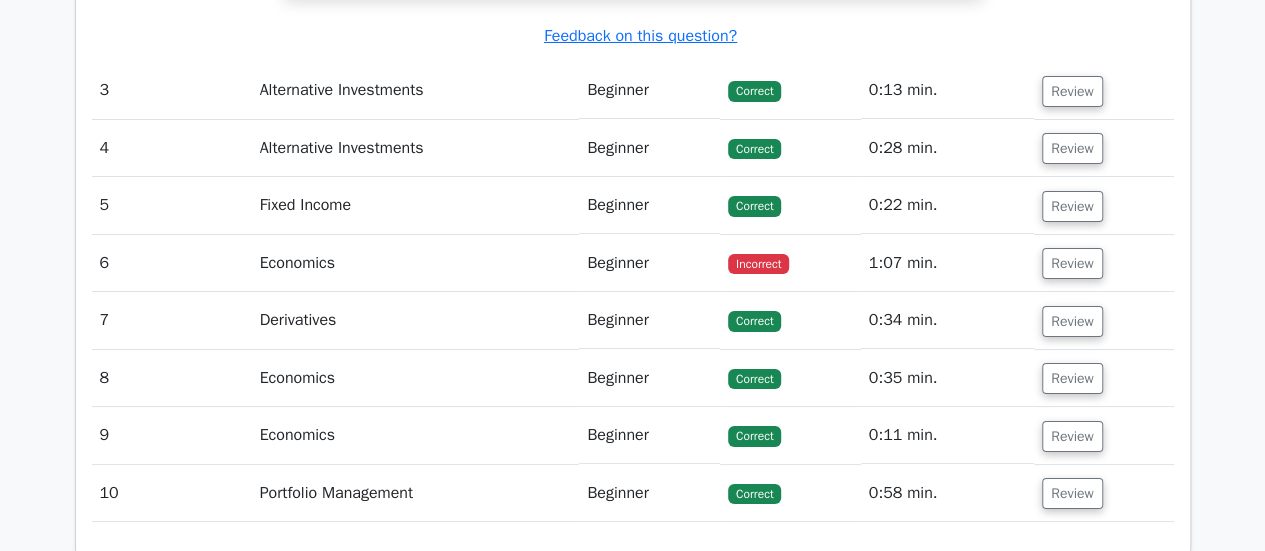 scroll, scrollTop: 3714, scrollLeft: 0, axis: vertical 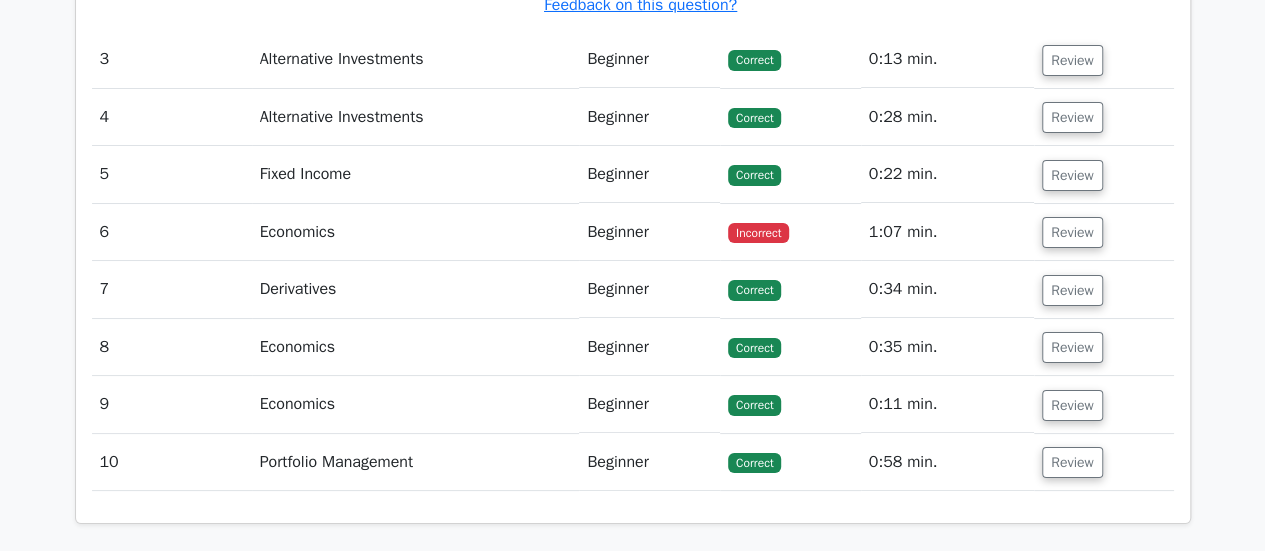 click on "Beginner" at bounding box center [649, 232] 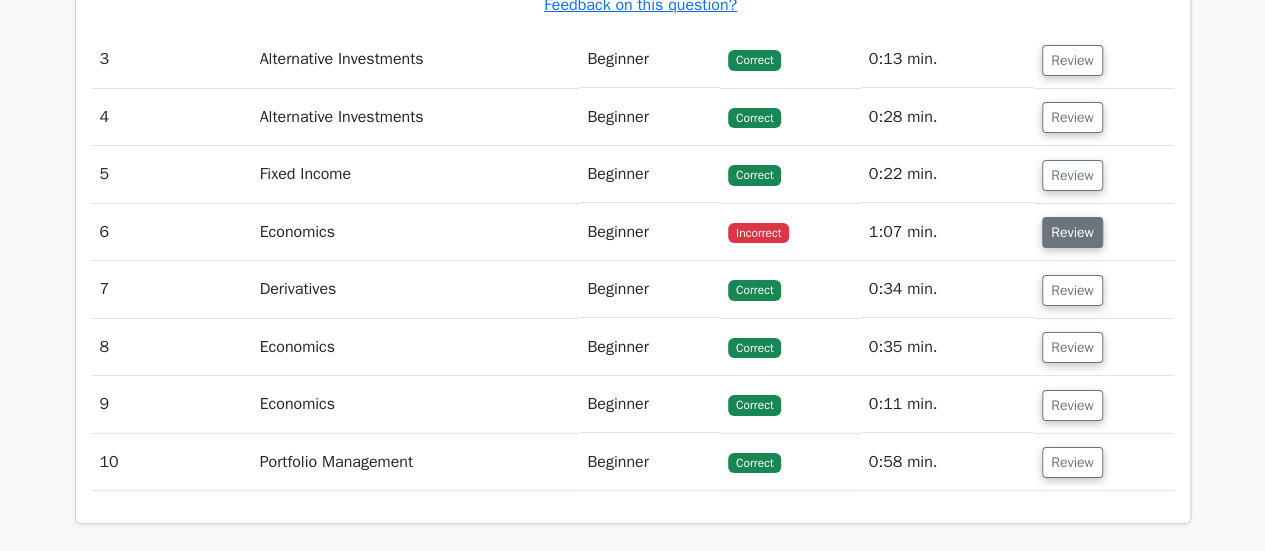 click on "Review" at bounding box center [1072, 232] 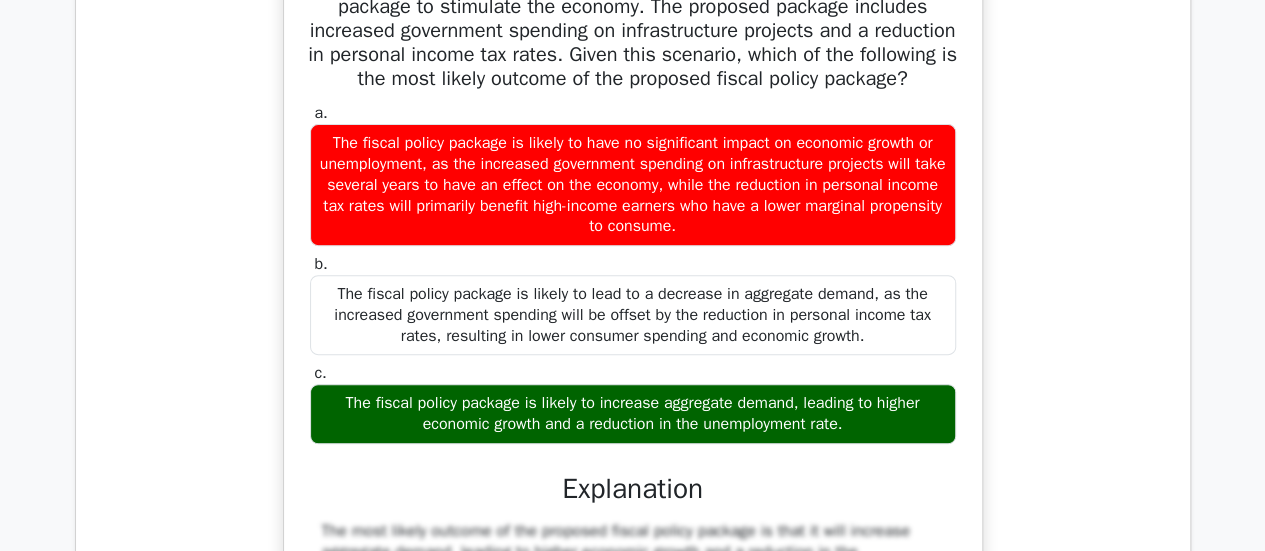 scroll, scrollTop: 4123, scrollLeft: 0, axis: vertical 